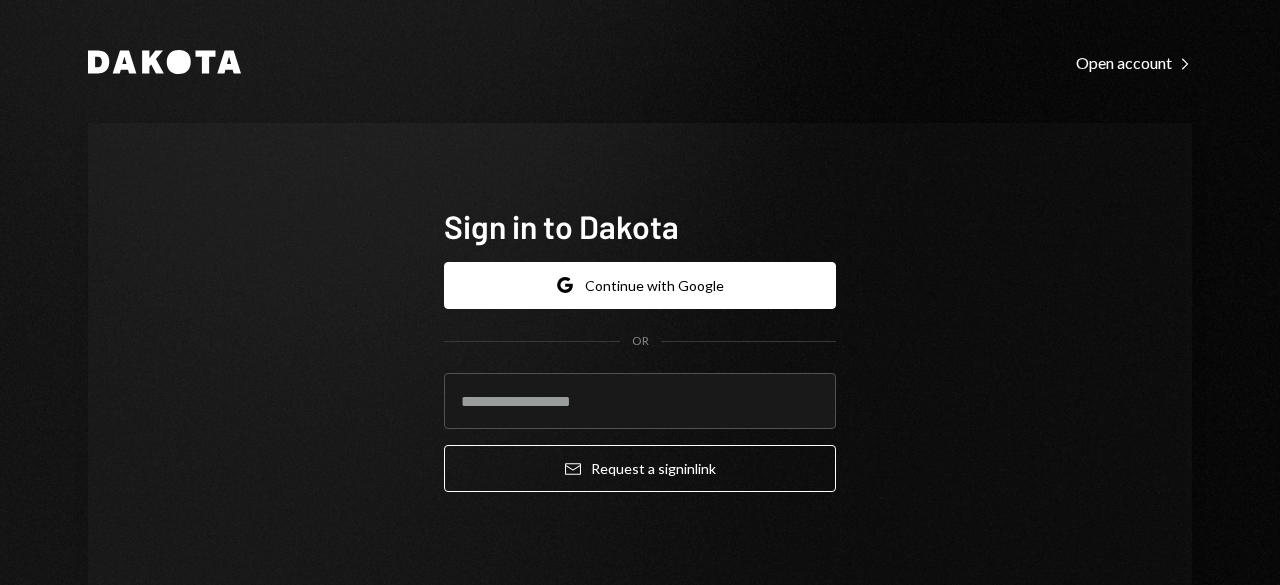 scroll, scrollTop: 0, scrollLeft: 0, axis: both 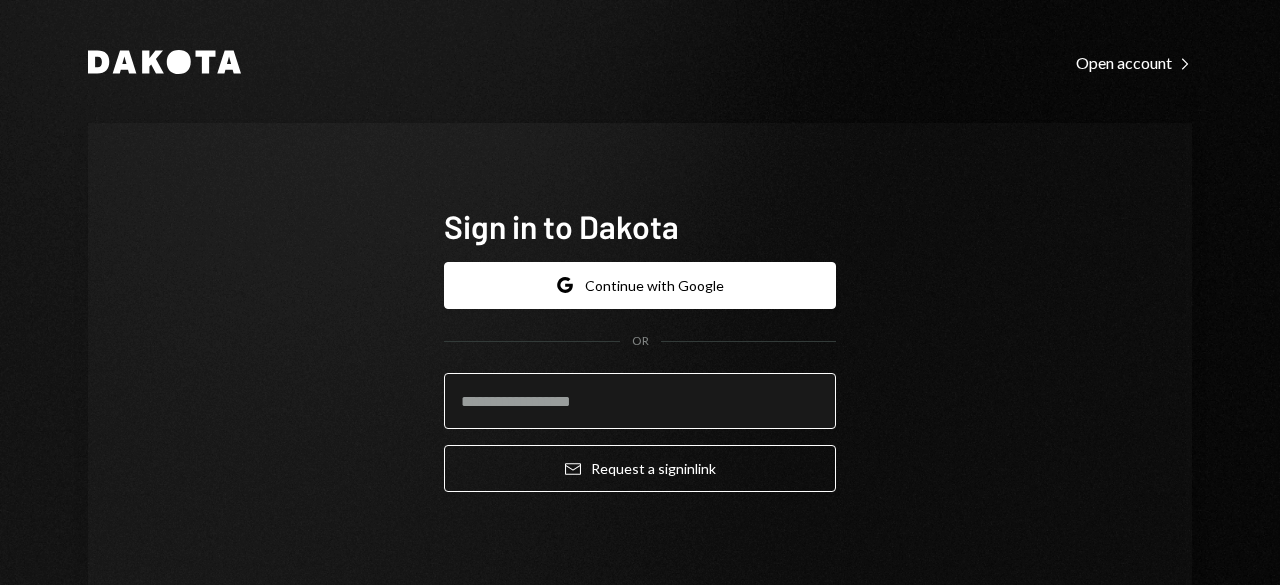 click at bounding box center (640, 401) 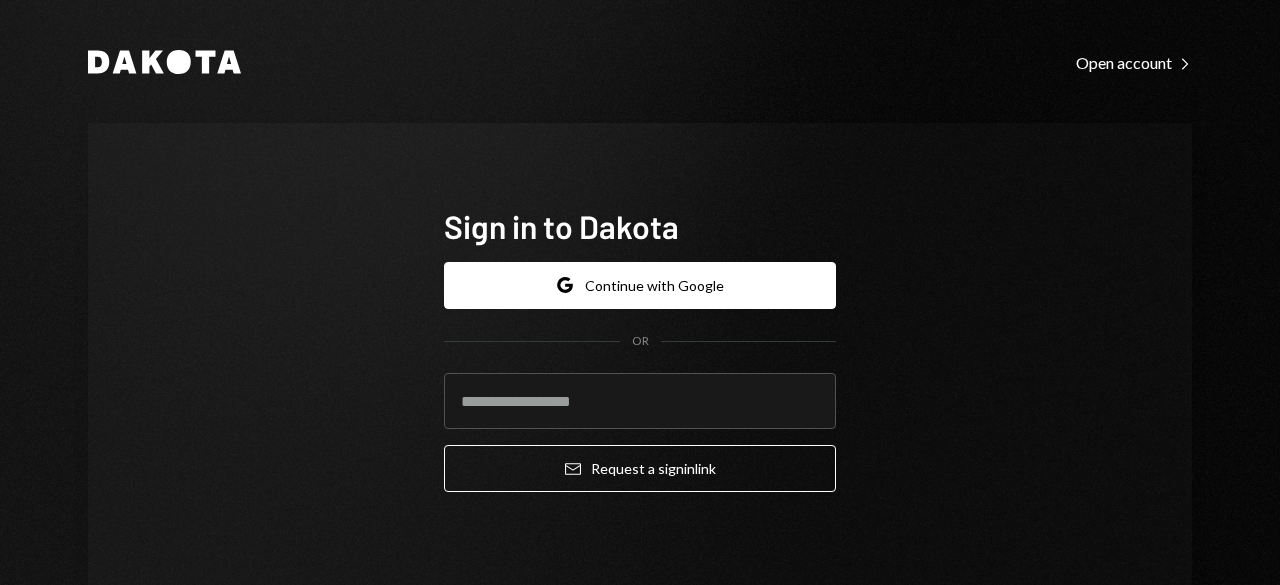 type on "**********" 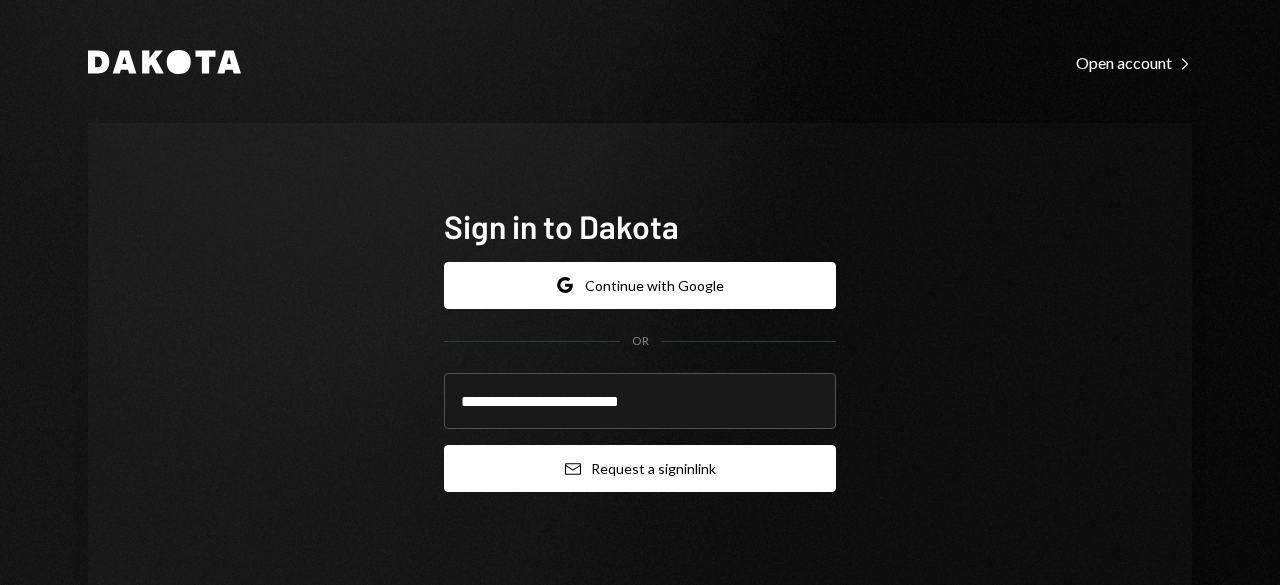 click on "Email" at bounding box center (573, 469) 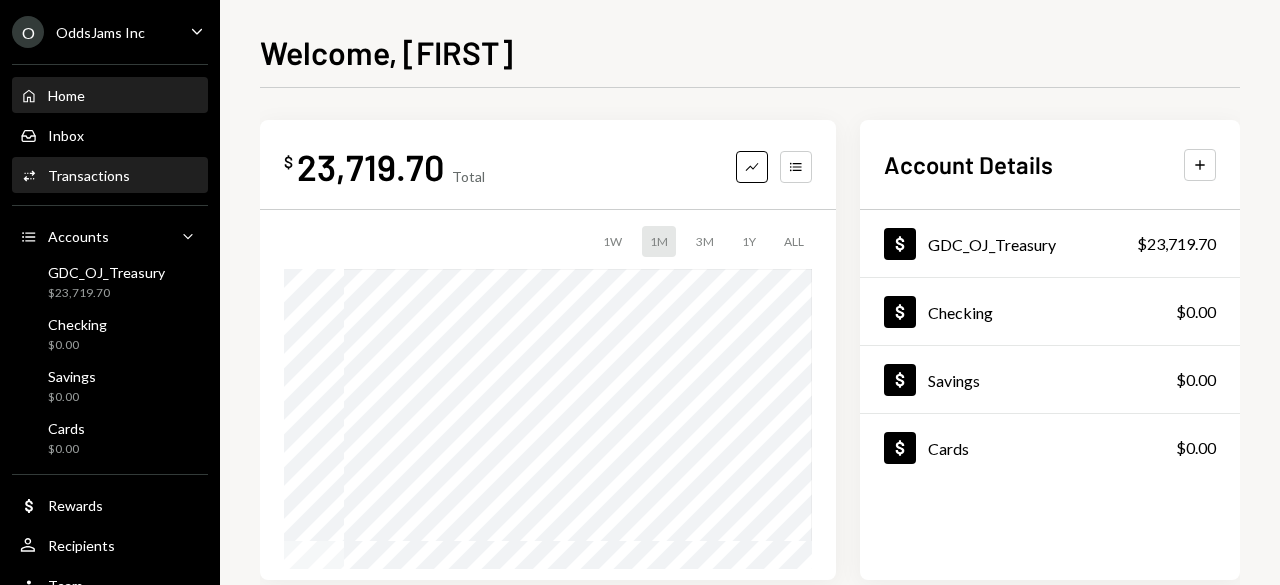 click on "Activities Transactions" at bounding box center [110, 176] 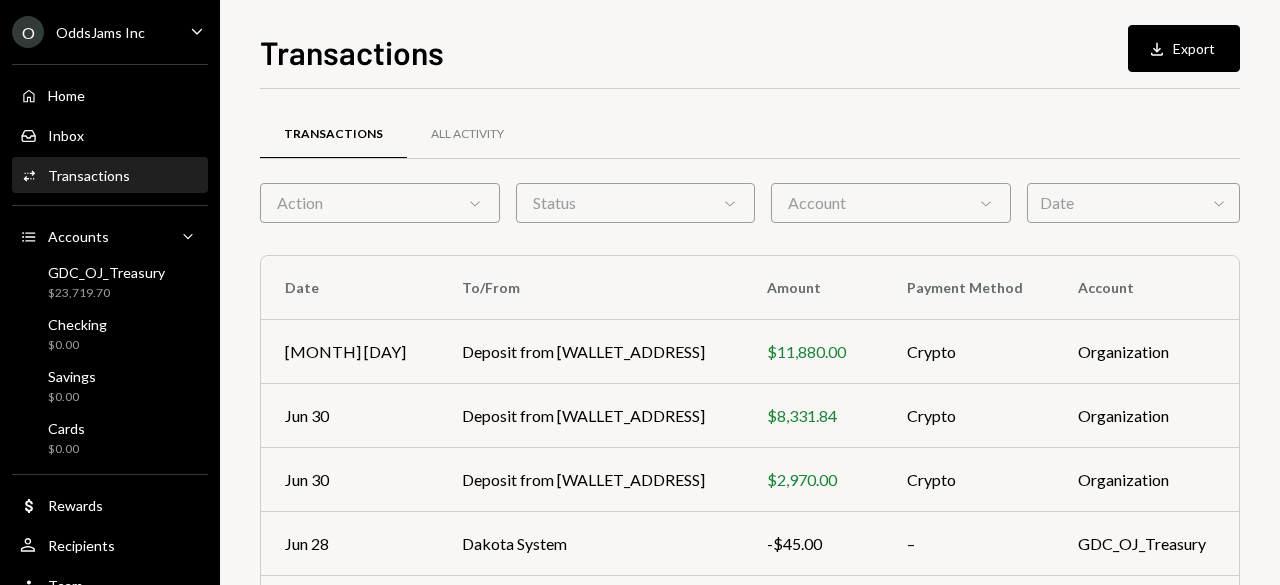 click on "Action Chevron Down" at bounding box center [380, 203] 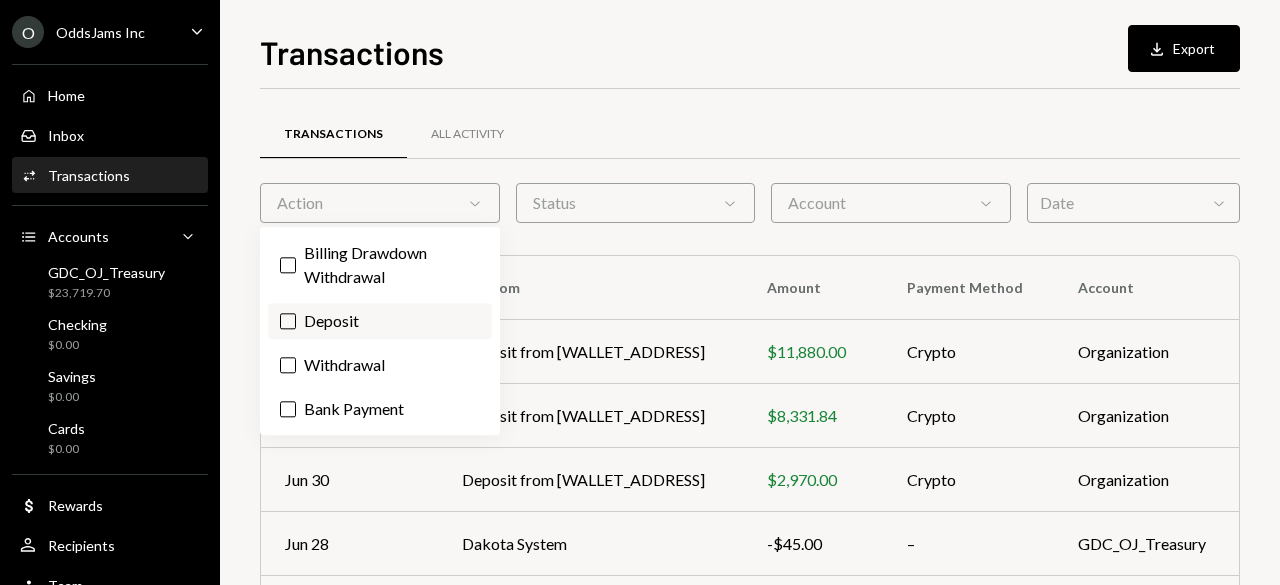 click on "Deposit" at bounding box center [380, 321] 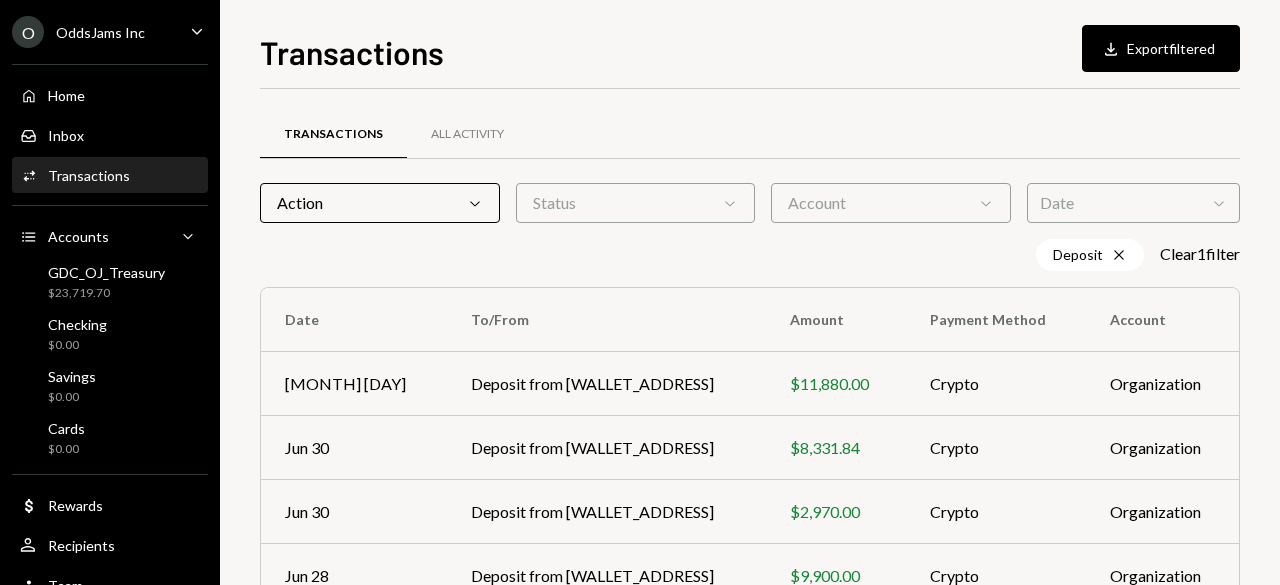 click on "Date Chevron Down" at bounding box center [1133, 203] 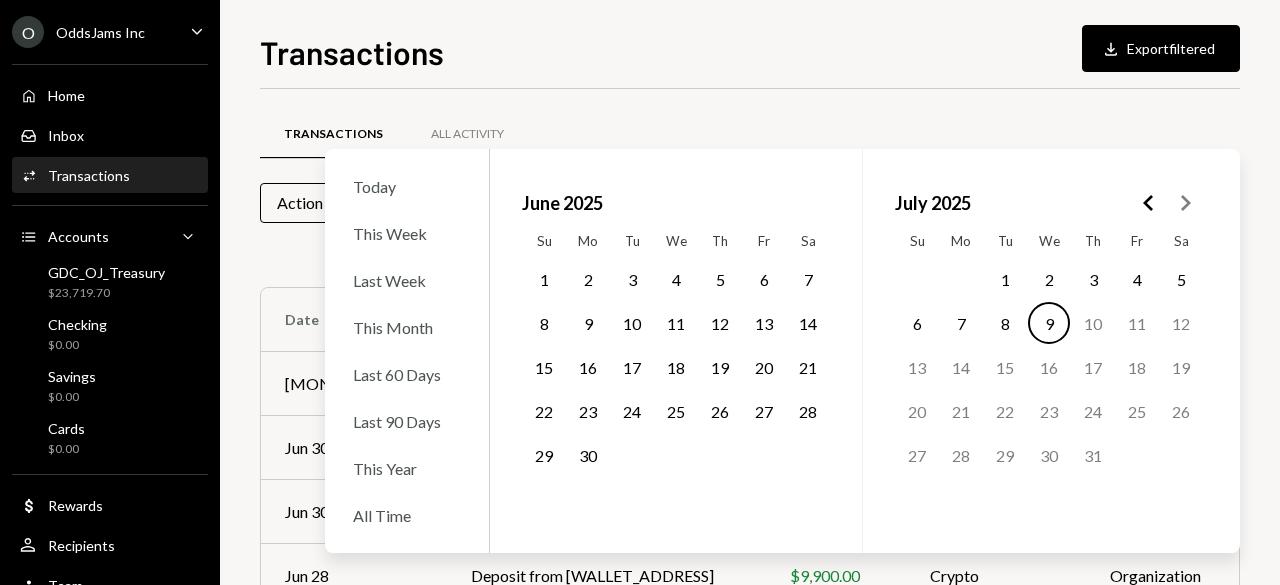 click on "1" at bounding box center (544, 279) 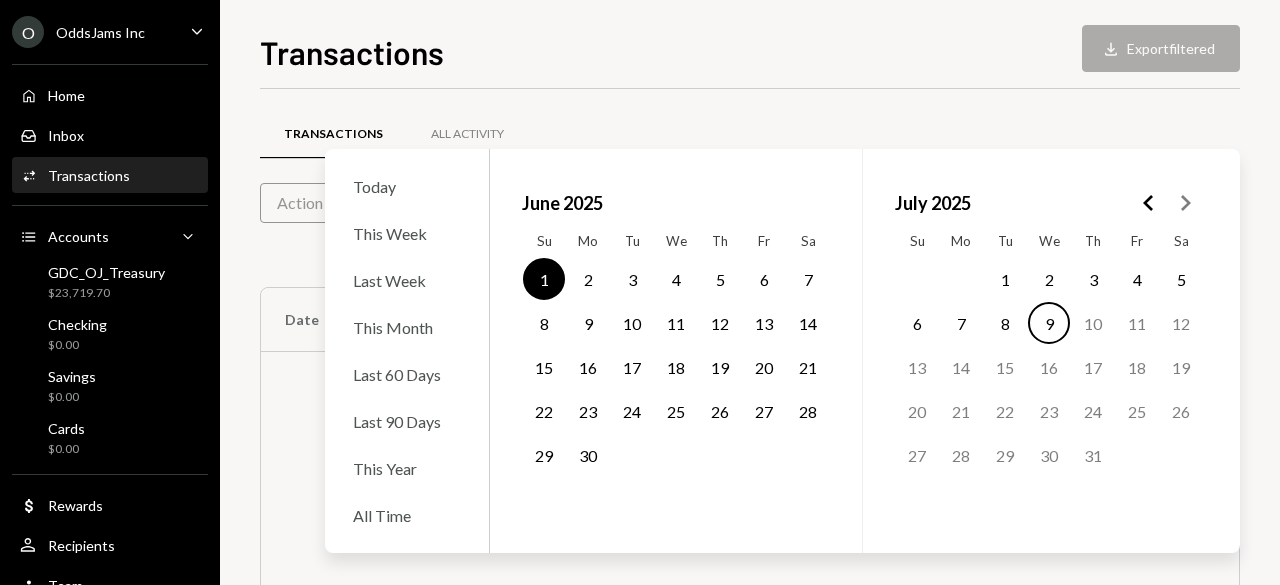 click on "30" at bounding box center [588, 455] 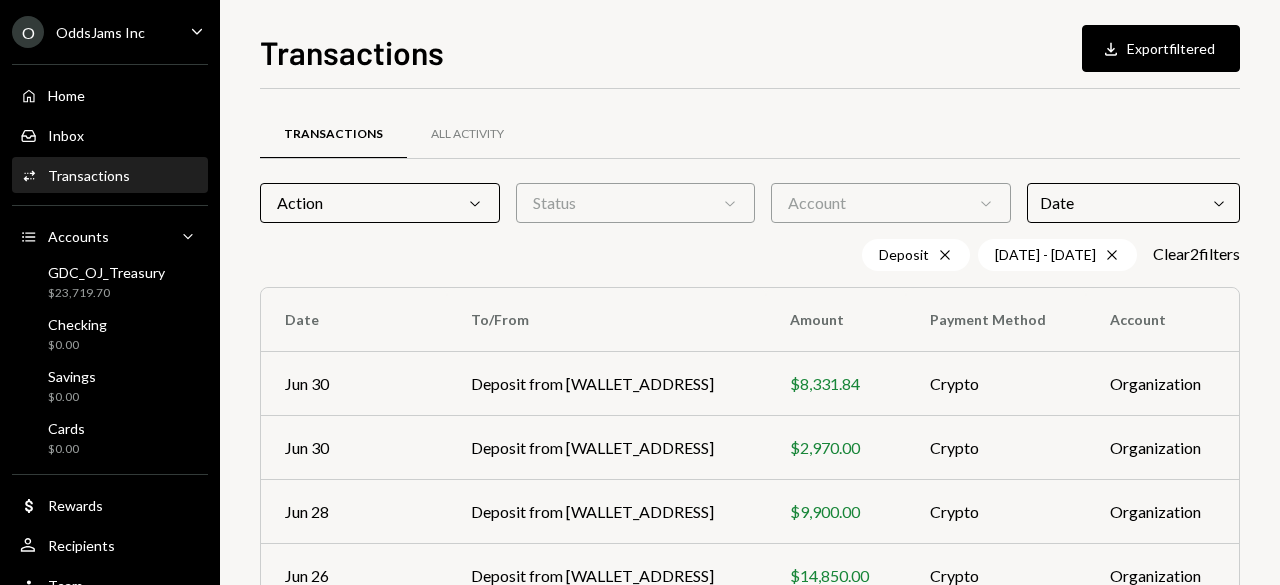 click on "Transactions All Activity" at bounding box center (750, 134) 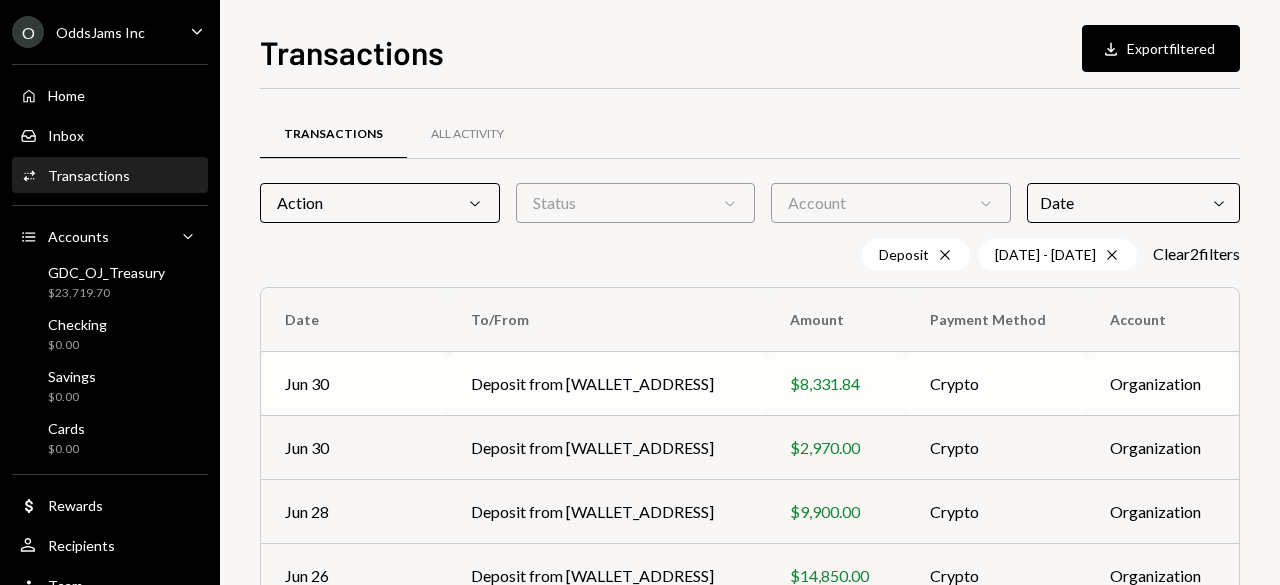 click on "$8,331.84" at bounding box center [836, 384] 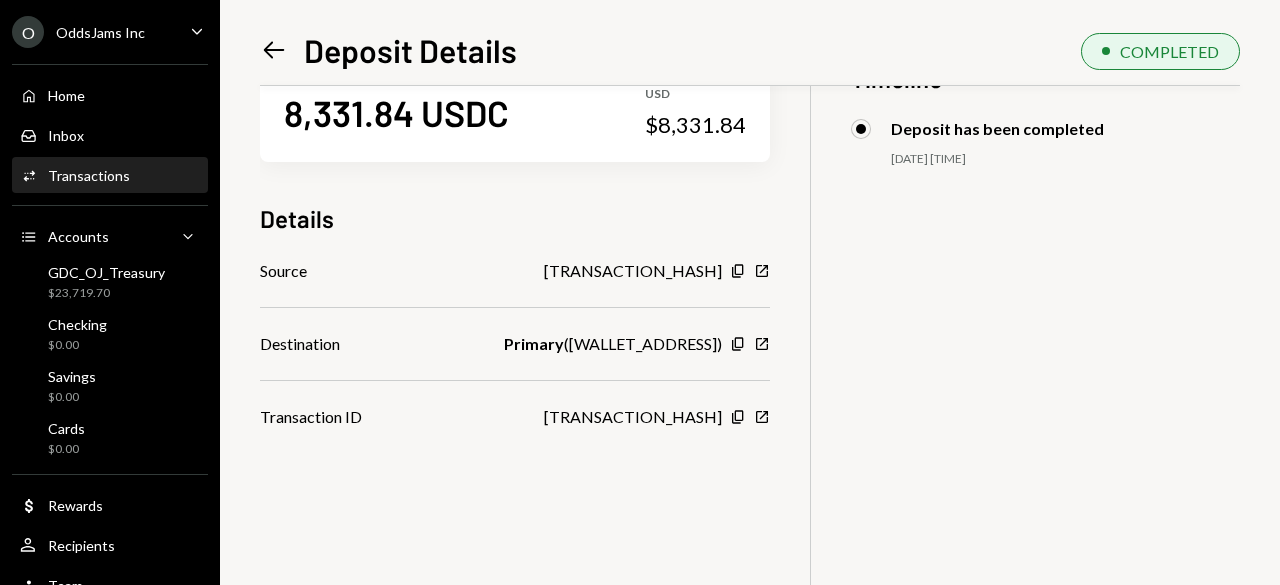 scroll, scrollTop: 86, scrollLeft: 0, axis: vertical 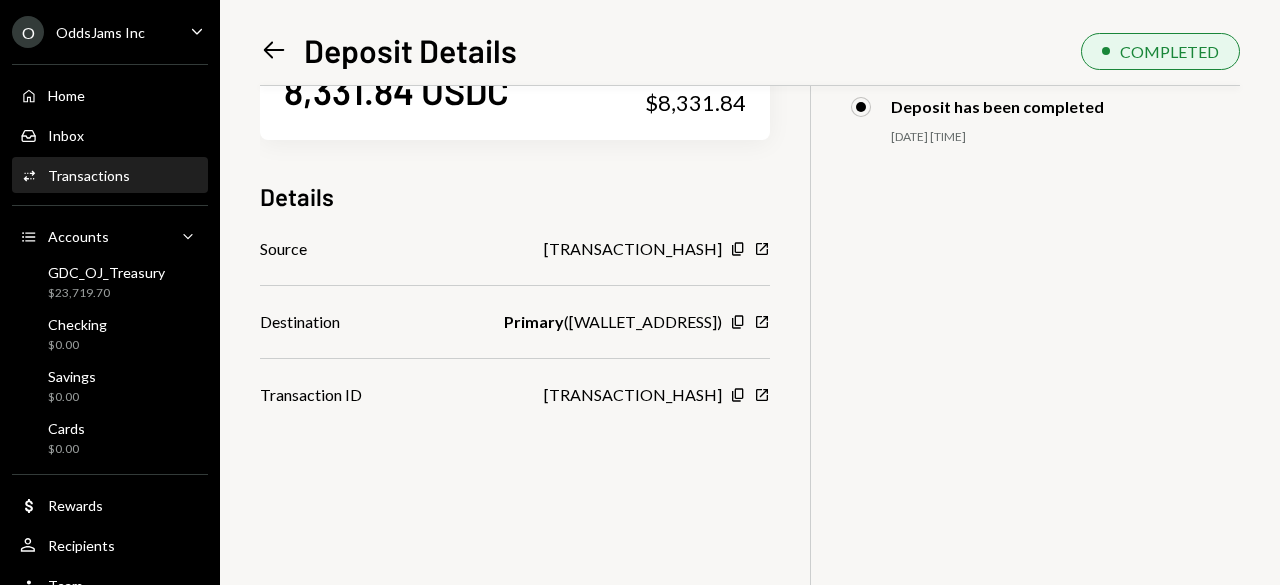 drag, startPoint x: 741, startPoint y: 253, endPoint x: 720, endPoint y: 267, distance: 25.23886 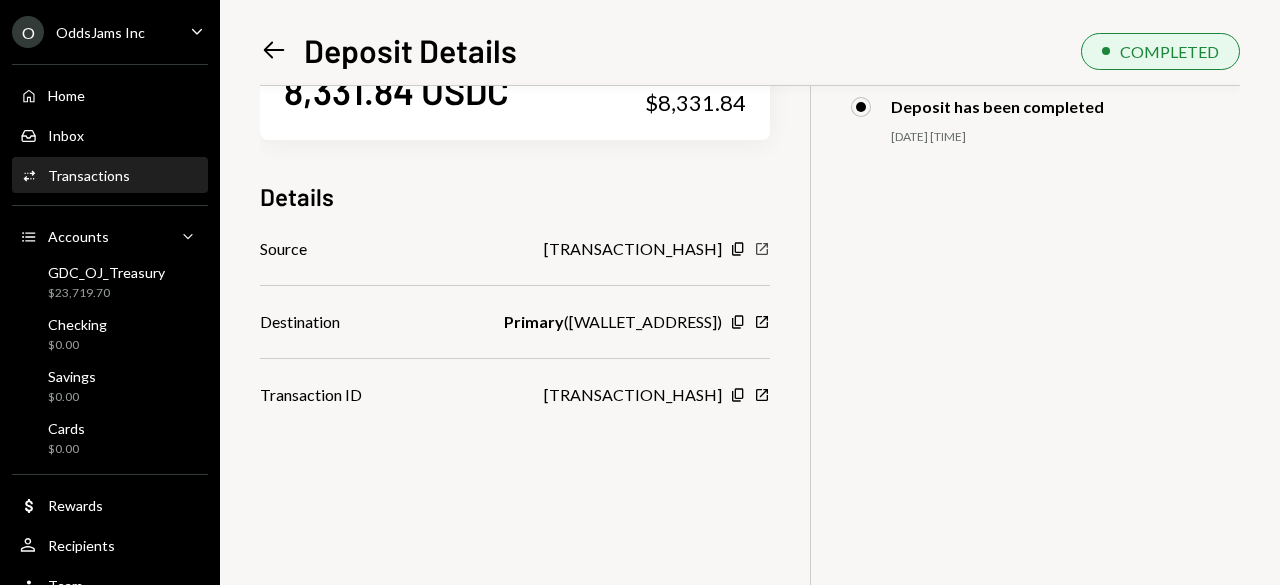 click at bounding box center [737, 248] 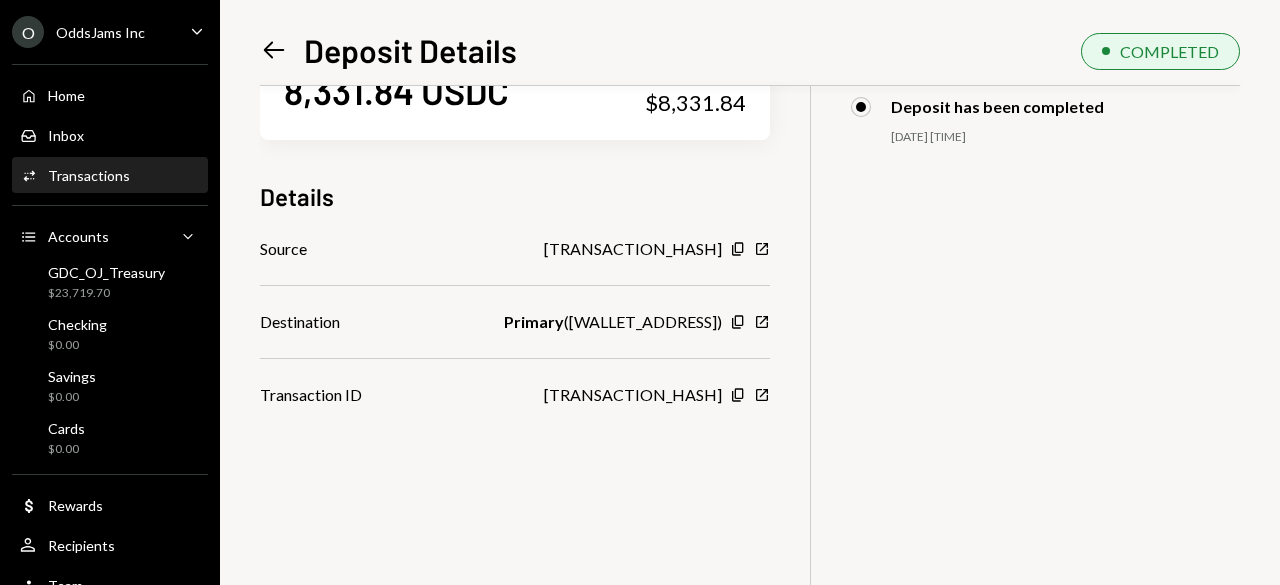 scroll, scrollTop: 0, scrollLeft: 0, axis: both 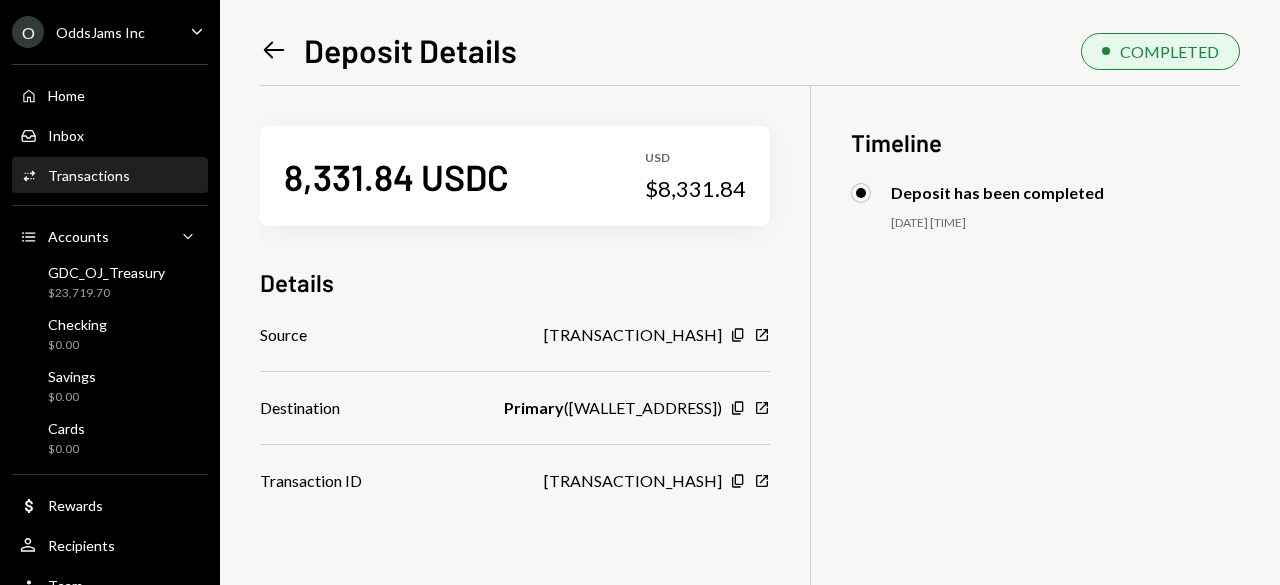 click on "Activities Transactions" at bounding box center (110, 176) 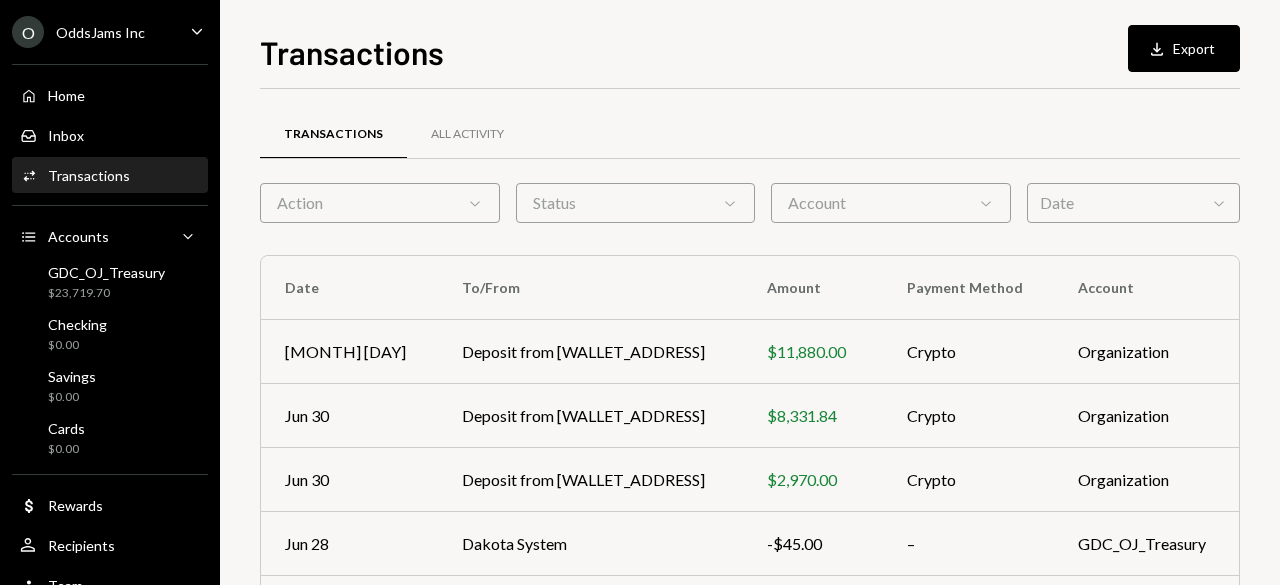 click on "Action Chevron Down" at bounding box center [380, 203] 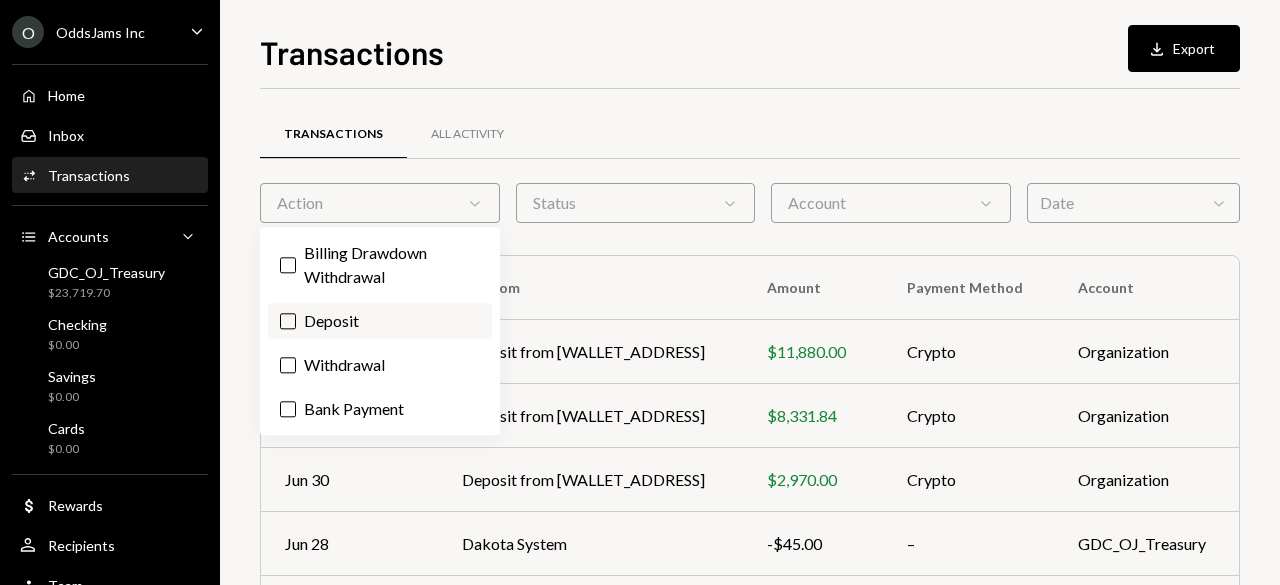 click on "Deposit" at bounding box center (380, 321) 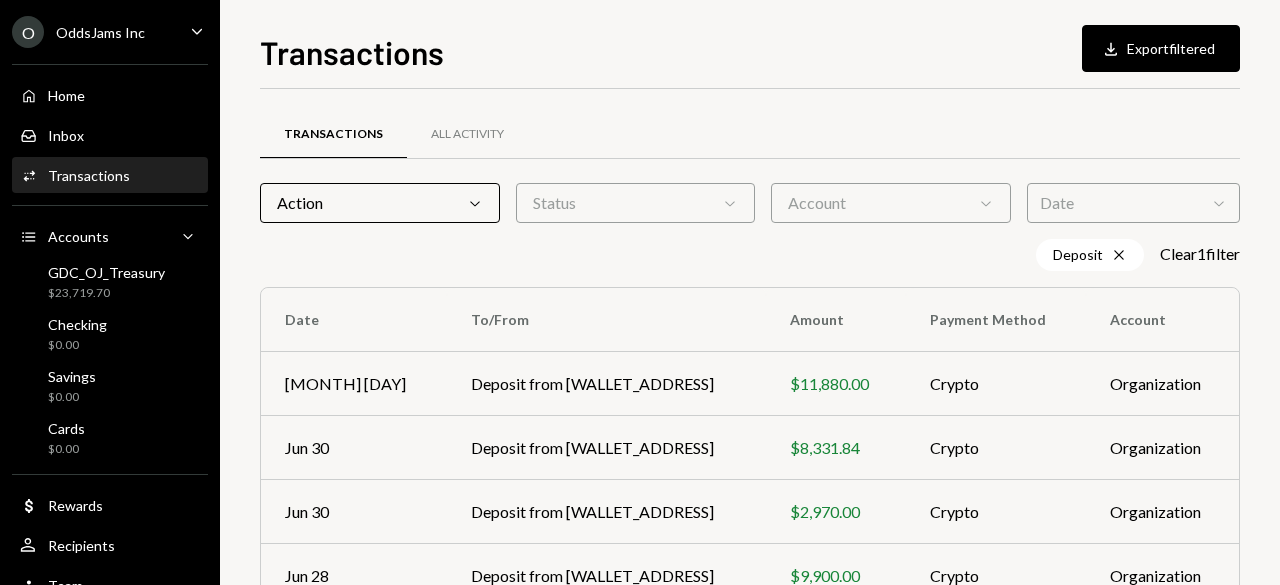 click on "Date Chevron Down" at bounding box center (1133, 203) 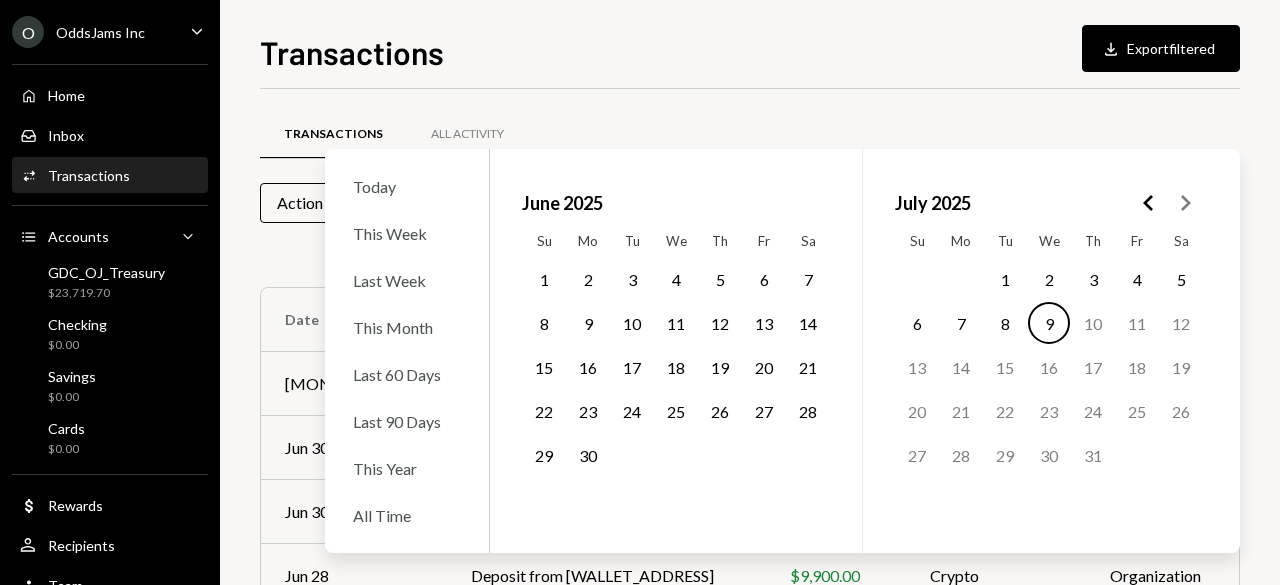 click on "1" at bounding box center (544, 279) 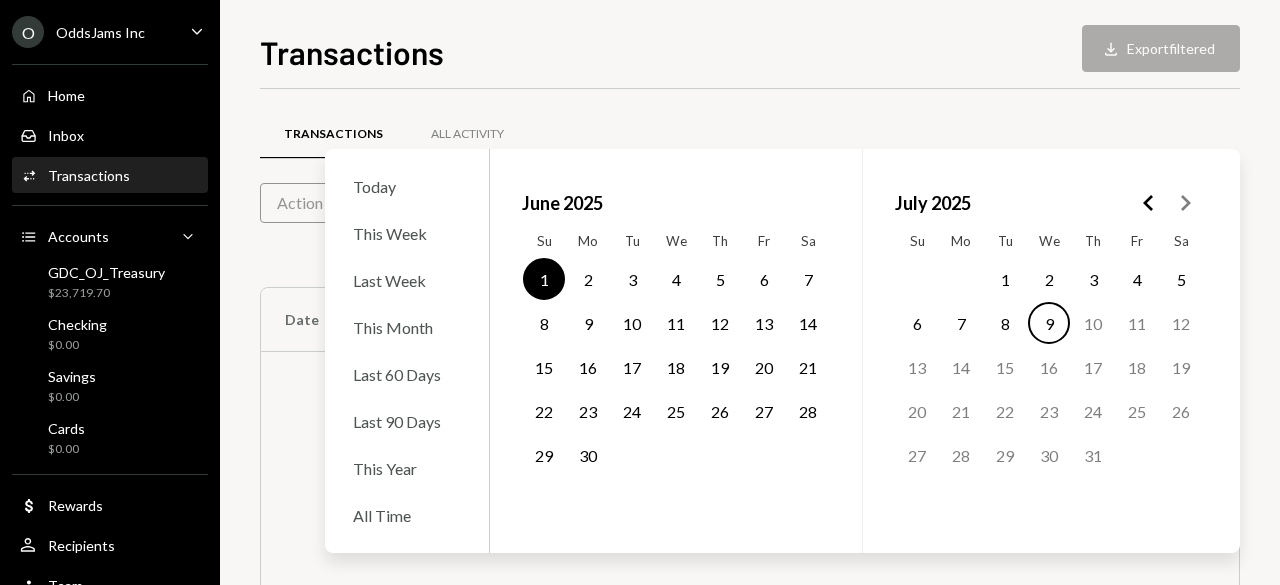 click on "30" at bounding box center [588, 455] 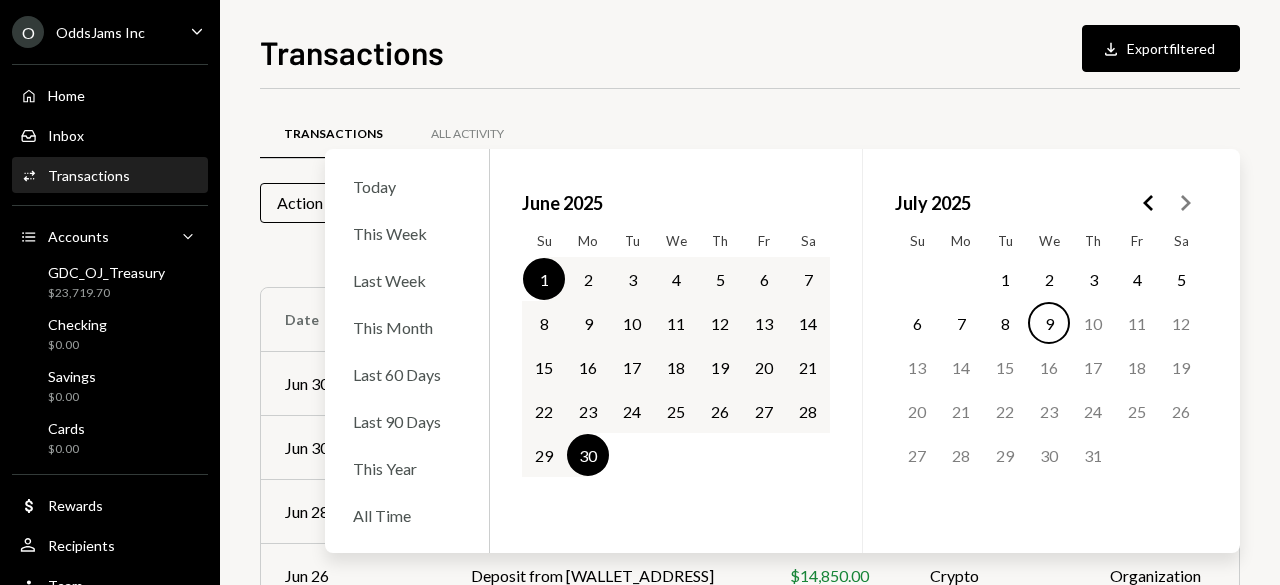 click on "Transactions All Activity" at bounding box center (750, 134) 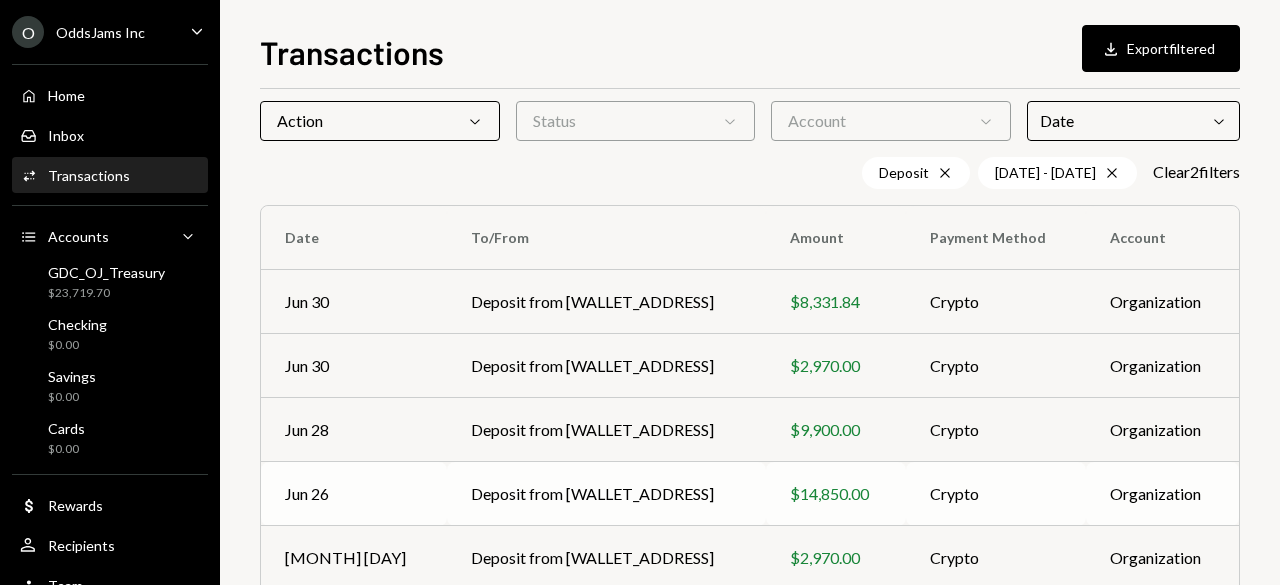 scroll, scrollTop: 0, scrollLeft: 0, axis: both 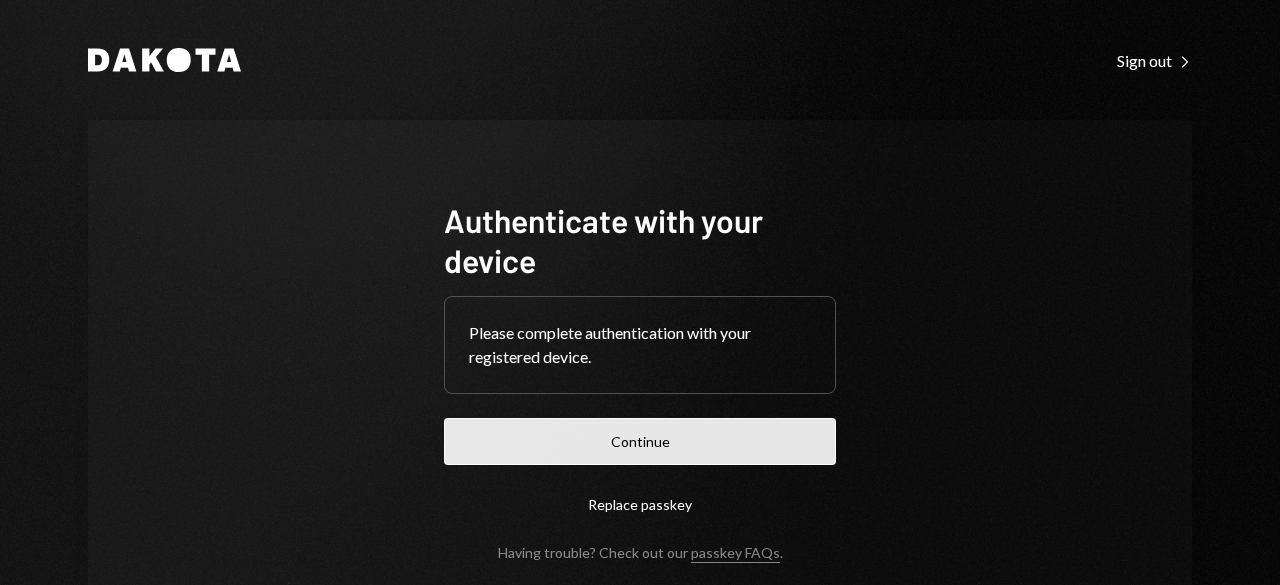 click on "Continue" at bounding box center (640, 441) 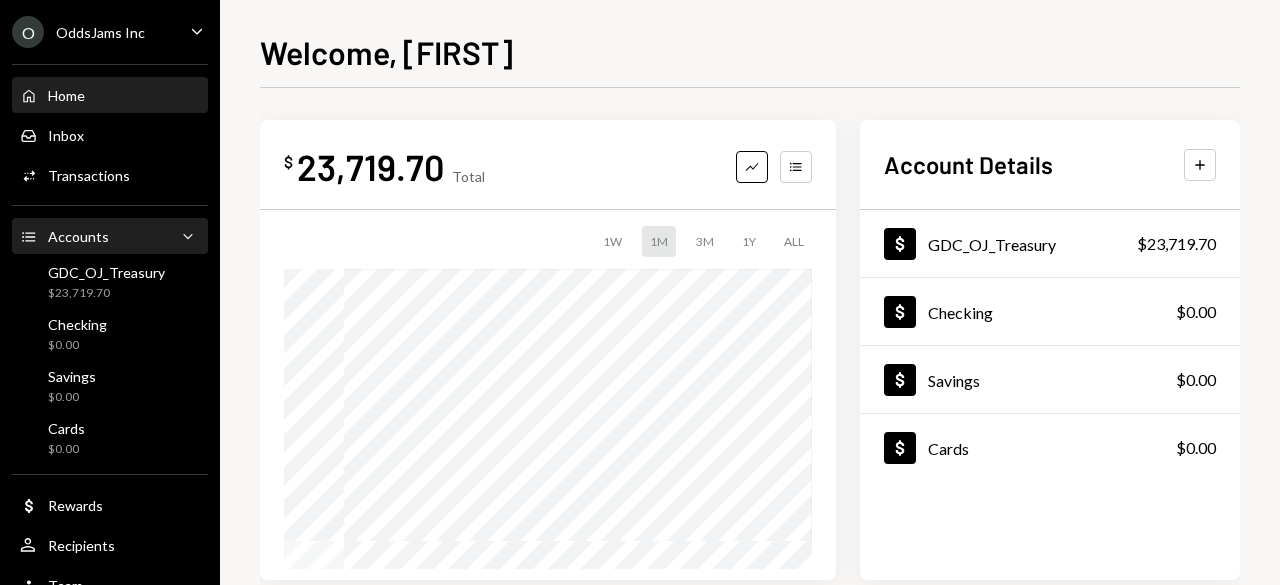 click on "Accounts Accounts Caret Down" at bounding box center [110, 237] 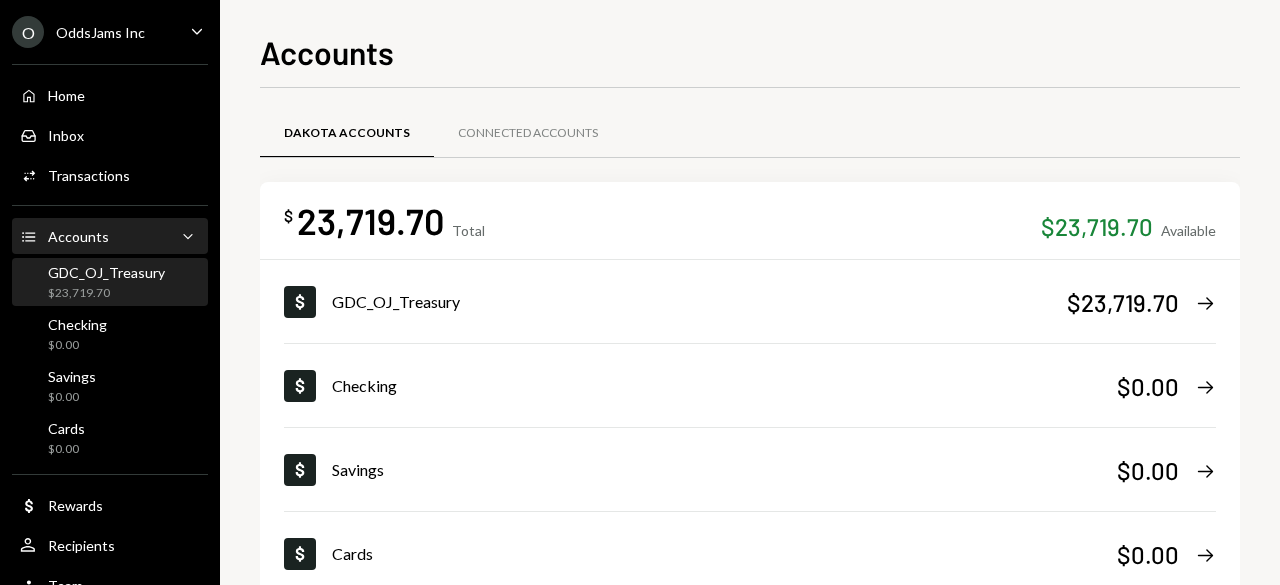 click on "GDC_OJ_Treasury $23,719.70" at bounding box center [106, 283] 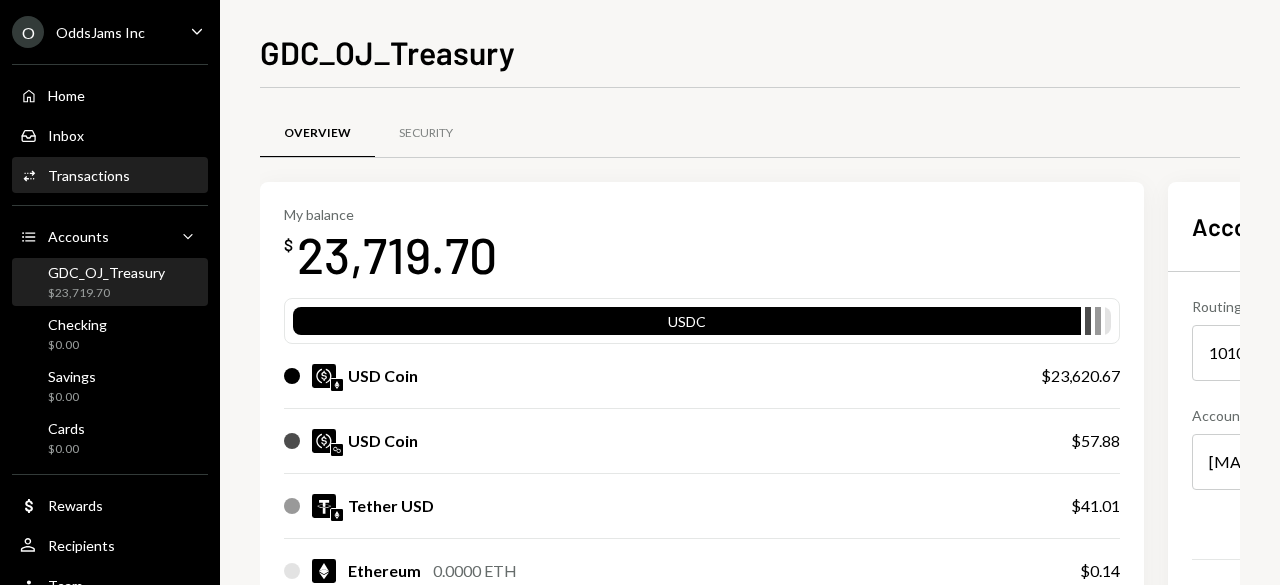 click on "Transactions" at bounding box center [89, 175] 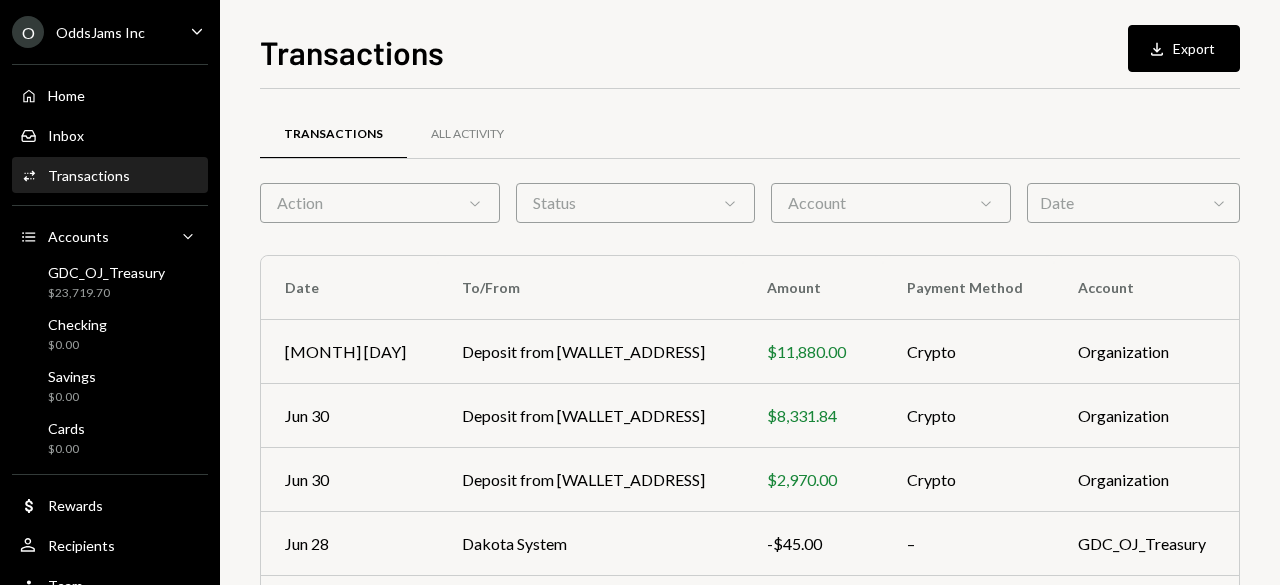 click on "Action Chevron Down" at bounding box center (380, 203) 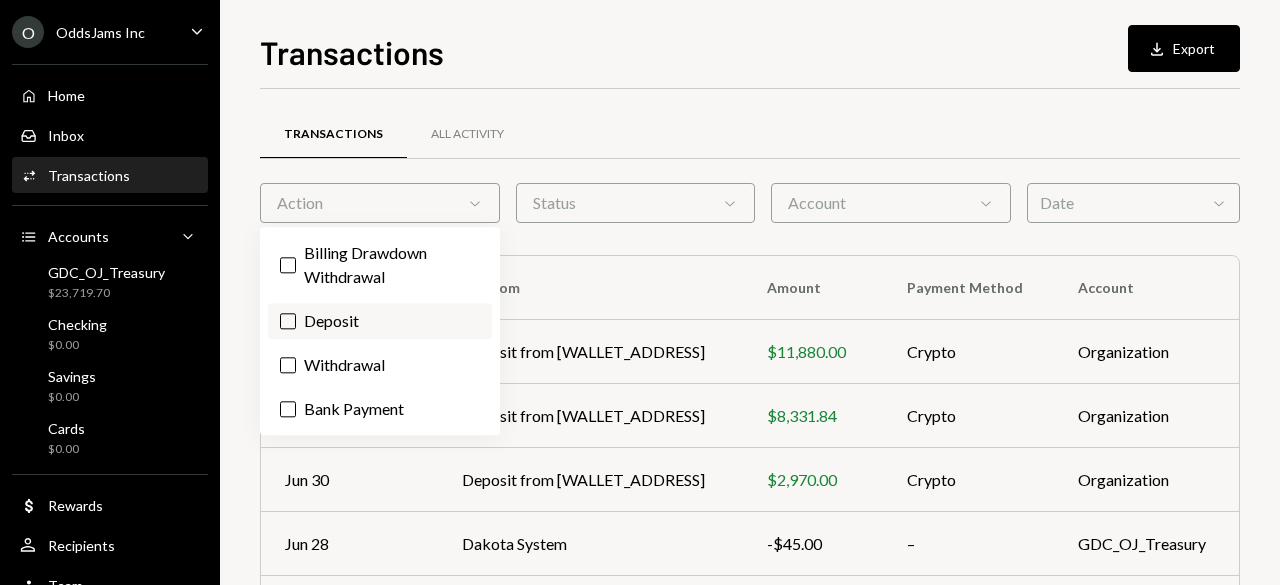 click on "Deposit" at bounding box center (380, 321) 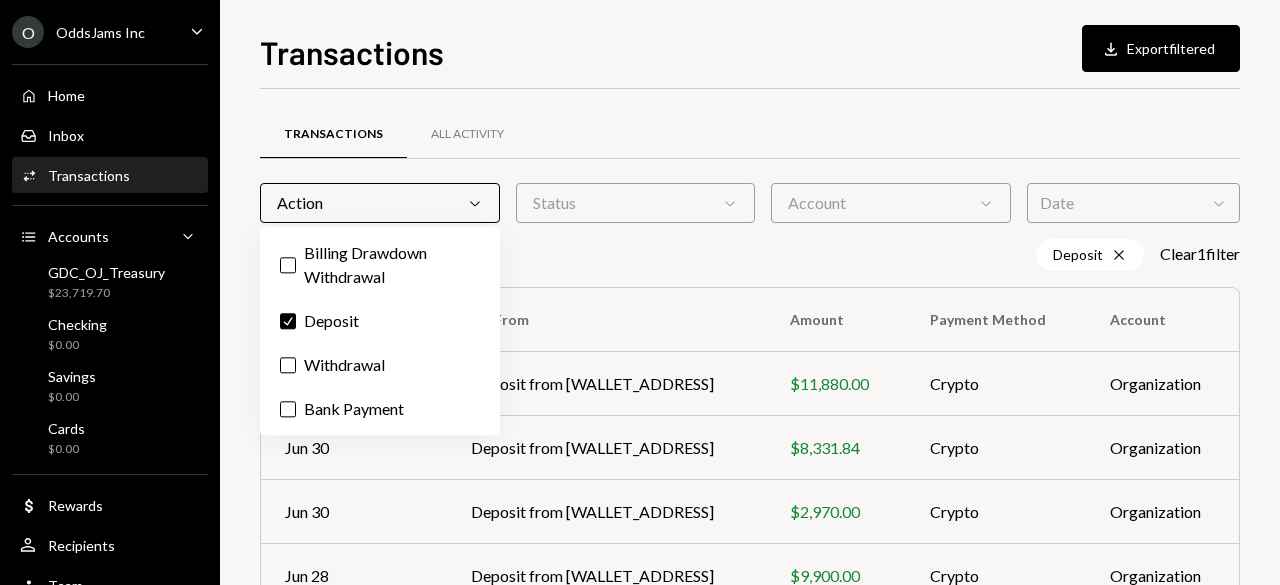 click on "Transactions All Activity Action Chevron Down Status Chevron Down Account Chevron Down Date Chevron Down Deposit Cross Clear  1  filter Date To/From Amount Payment Method Account [MONTH] [DAY] Deposit from [WALLET_ADDRESS] [PRICE] Crypto Organization [MONTH] [DAY] Deposit from [WALLET_ADDRESS] [PRICE] Crypto Organization [MONTH] [DAY] Deposit from [WALLET_ADDRESS] [PRICE] Crypto Organization [MONTH] [DAY] Deposit from [WALLET_ADDRESS] [PRICE] Crypto Organization [MONTH] [DAY] Deposit from [WALLET_ADDRESS] [PRICE] Crypto Organization [MONTH] [DAY] Deposit from [WALLET_ADDRESS] [PRICE] Crypto Organization [MONTH] [DAY] Deposit from [WALLET_ADDRESS] [PRICE] Crypto Organization [MONTH] [DAY] Deposit from [WALLET_ADDRESS] [PRICE] Crypto Organization [MONTH] [DAY] Deposit from [WALLET_ADDRESS] [PRICE] Crypto Organization [MONTH] [DAY] Deposit from [WALLET_ADDRESS] [PRICE] Crypto Organization Page 1 of 5 Double Arrow Left Chevron Left Chevron Right Double Arrow Right" at bounding box center (750, 598) 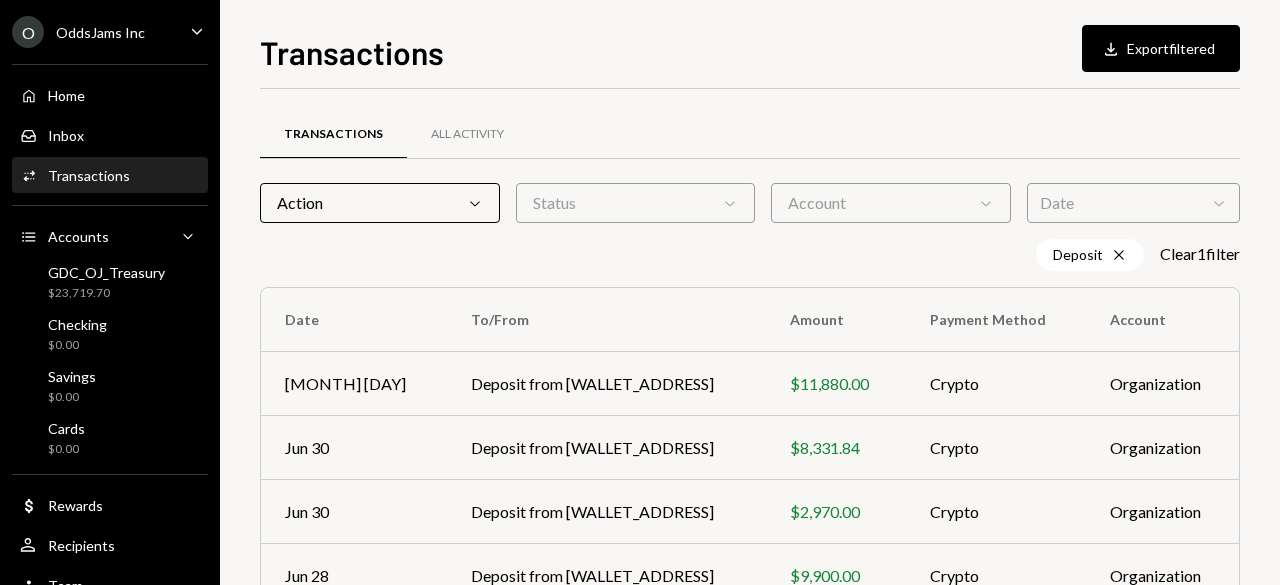 click on "Date Chevron Down" at bounding box center (1133, 203) 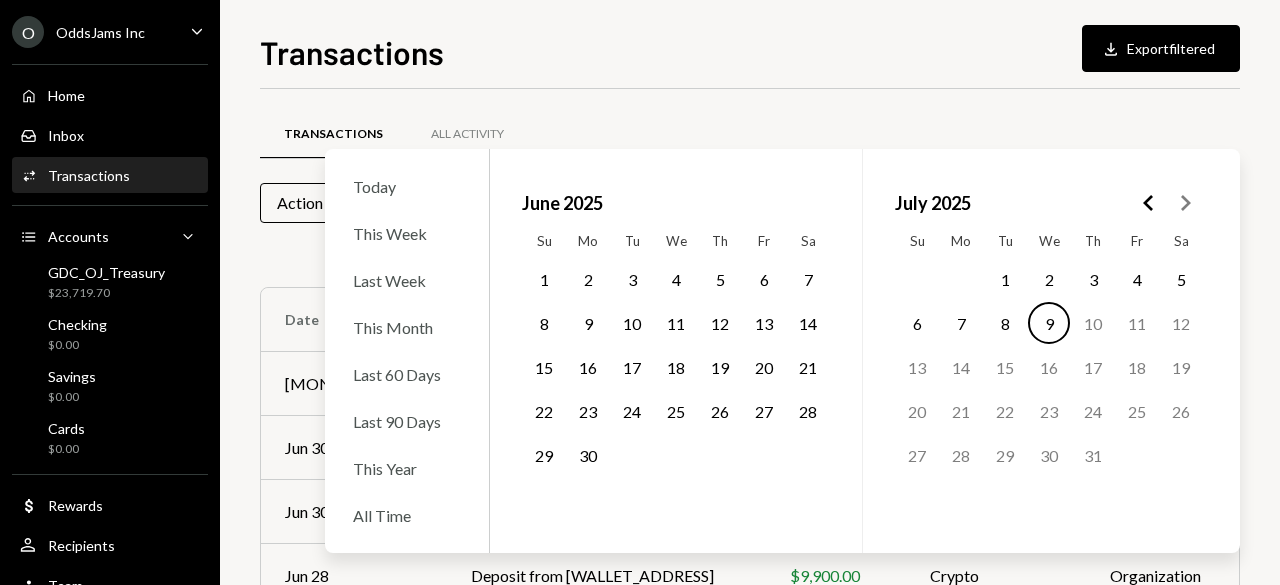 click on "1" at bounding box center (544, 279) 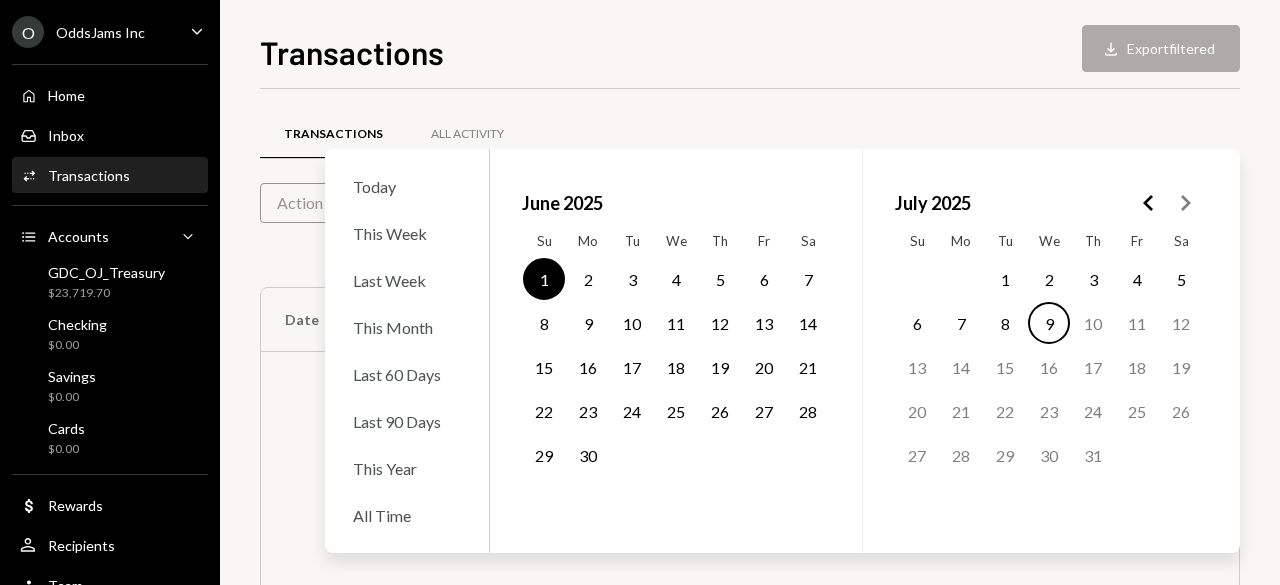 click on "30" at bounding box center [588, 455] 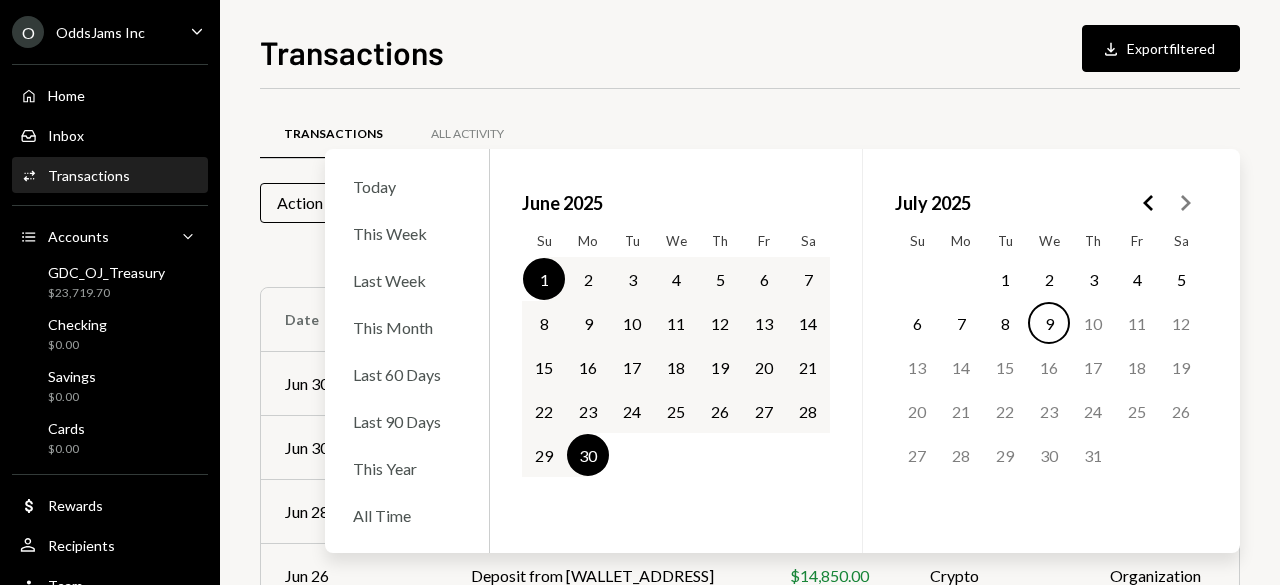 click on "Transactions All Activity" at bounding box center (750, 134) 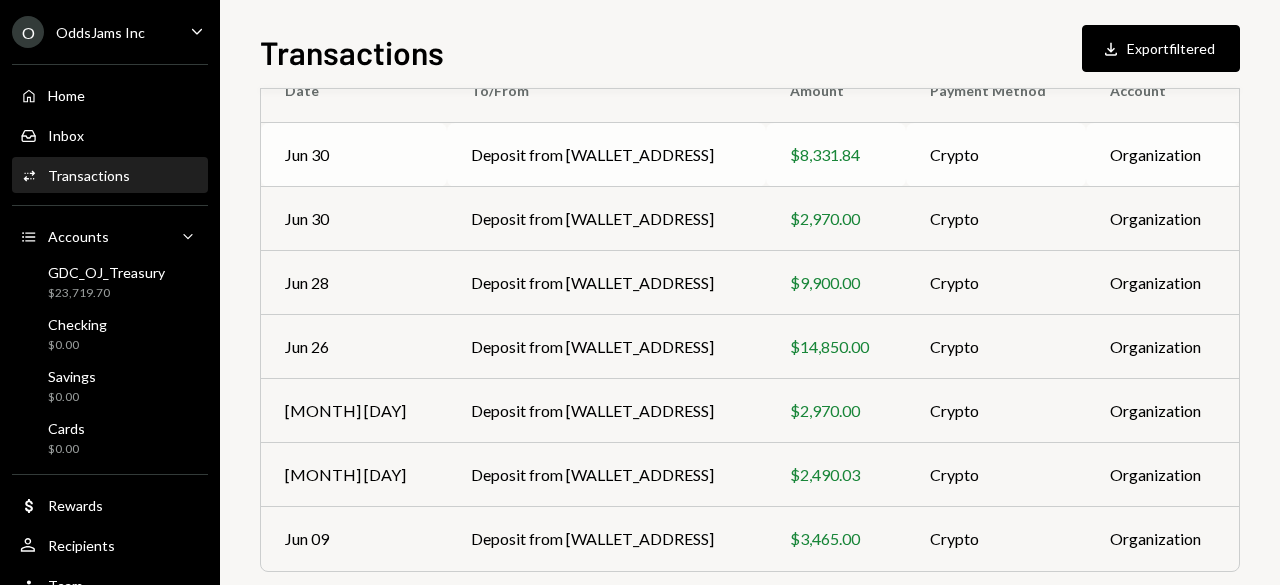 scroll, scrollTop: 254, scrollLeft: 0, axis: vertical 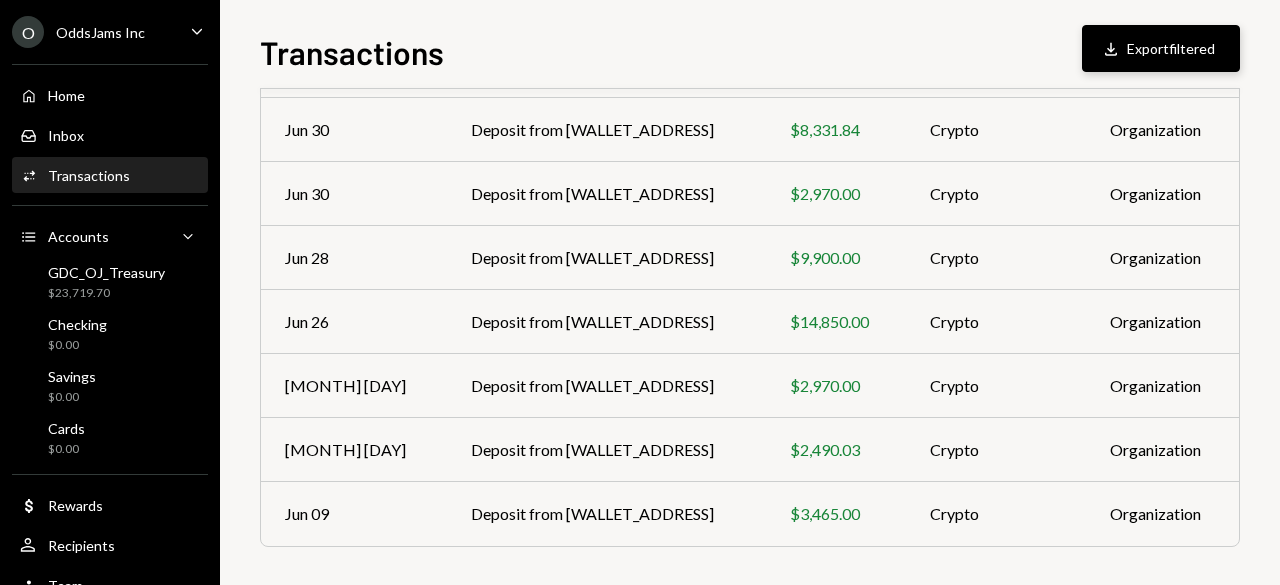 click on "Download Export  filtered" at bounding box center [1161, 48] 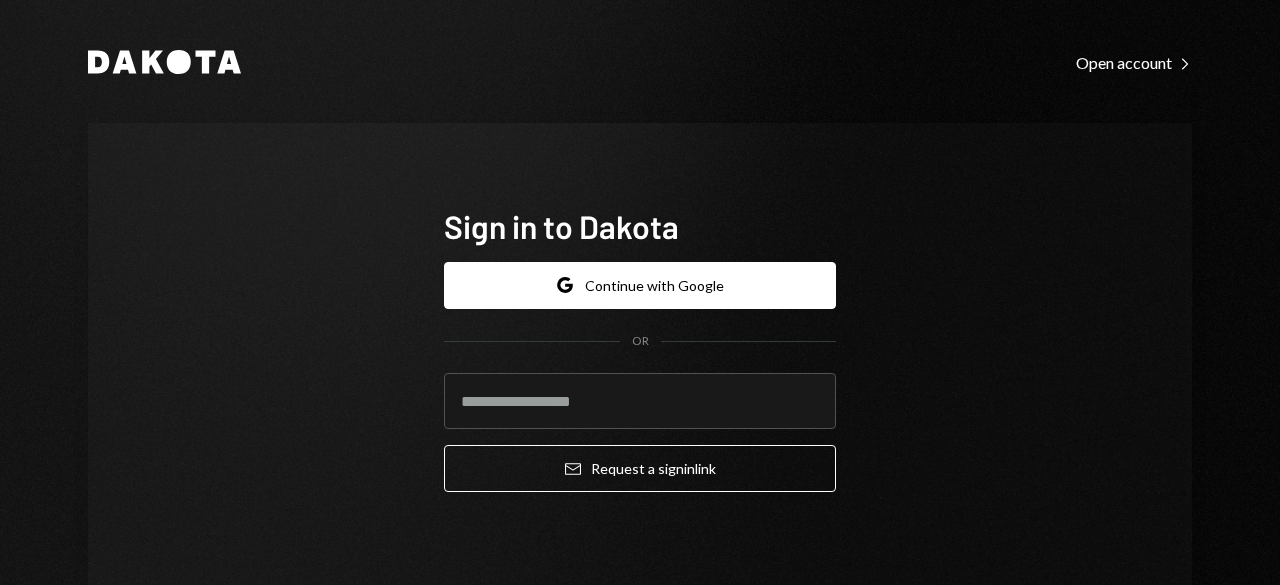 scroll, scrollTop: 0, scrollLeft: 0, axis: both 